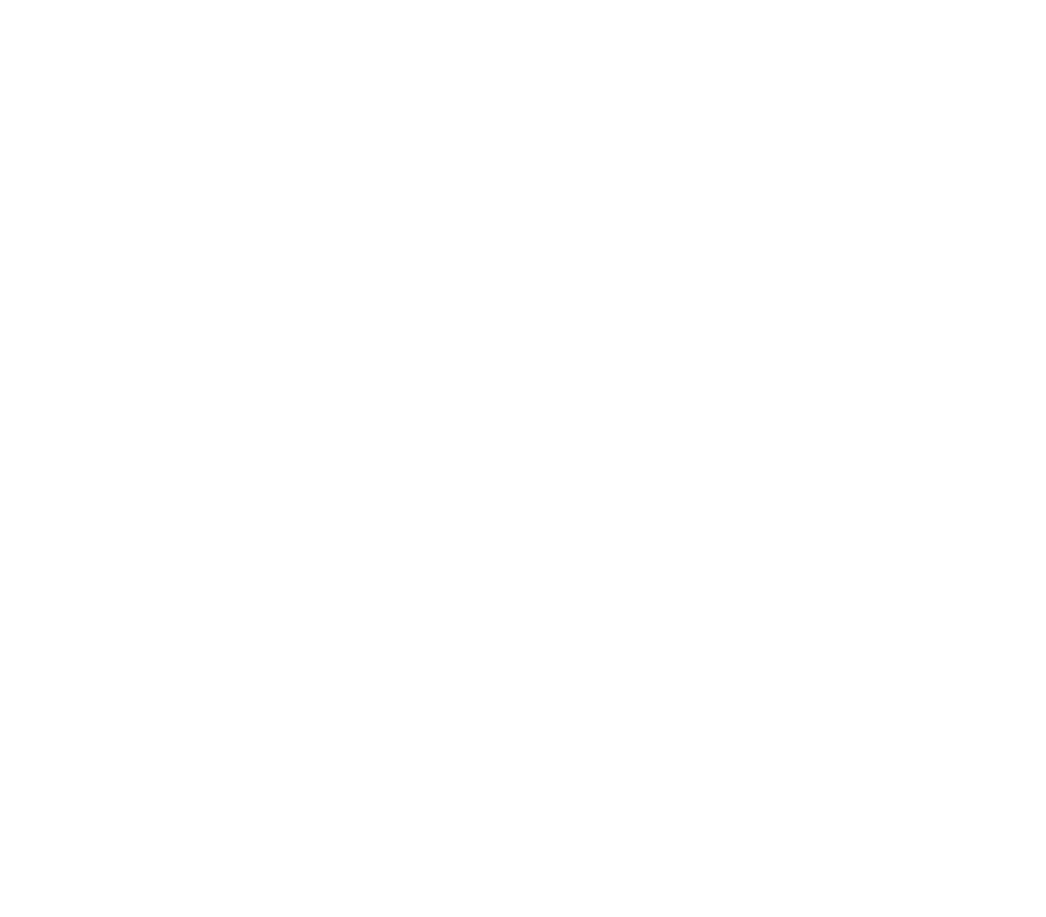 scroll, scrollTop: 0, scrollLeft: 0, axis: both 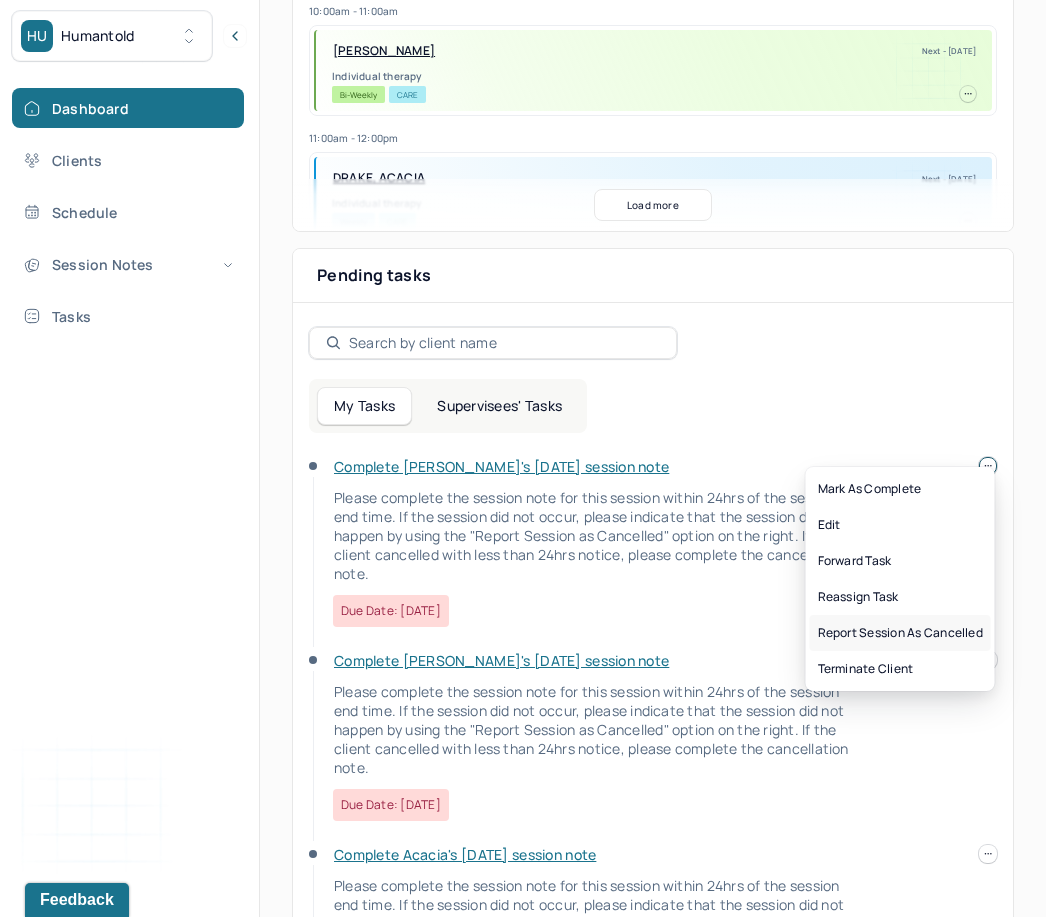 click on "Report session as cancelled" at bounding box center (900, 633) 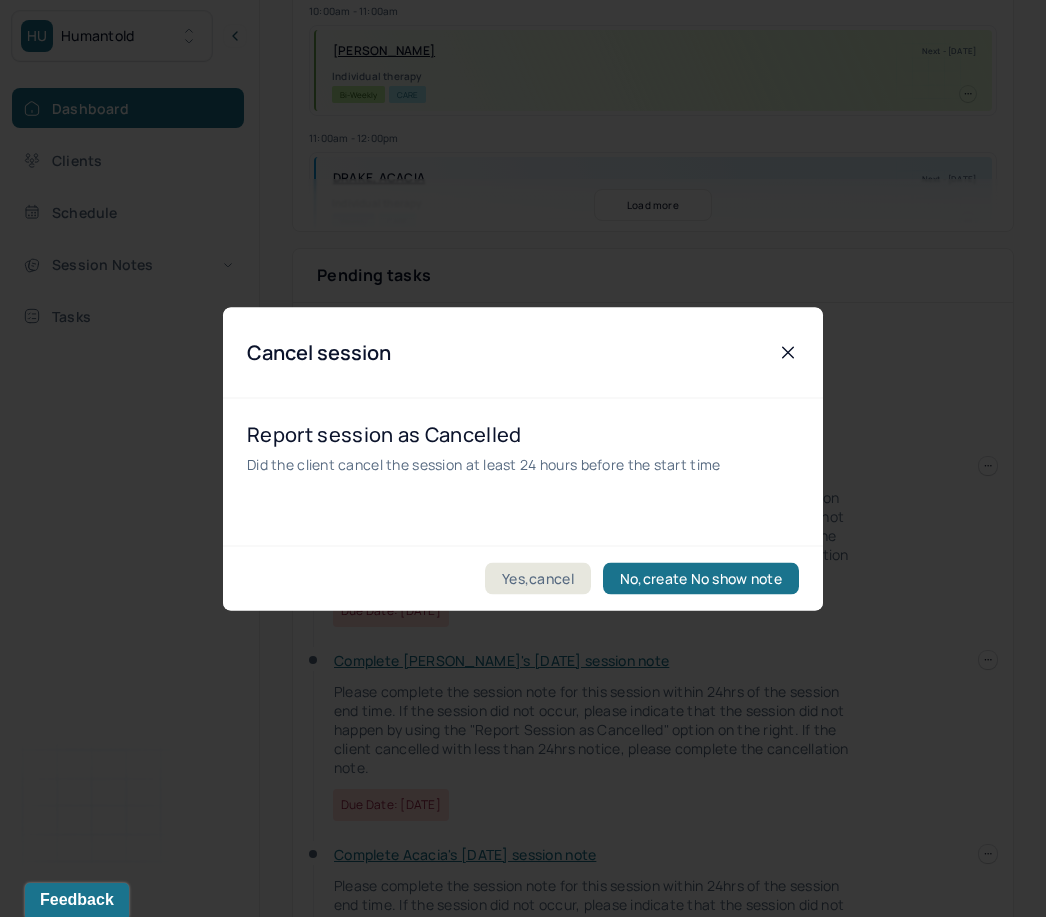 click on "Yes,cancel" at bounding box center (538, 578) 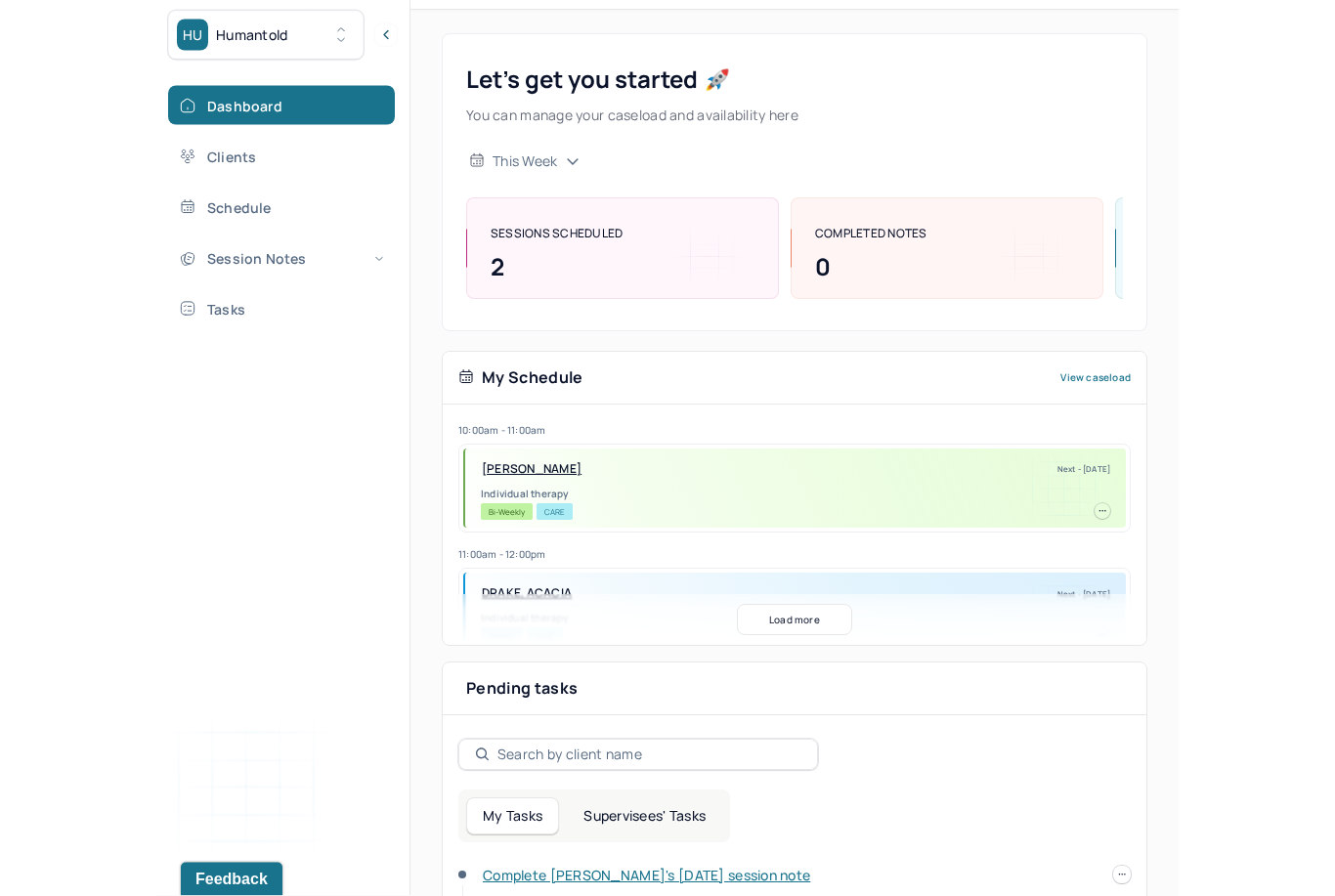 scroll, scrollTop: 0, scrollLeft: 0, axis: both 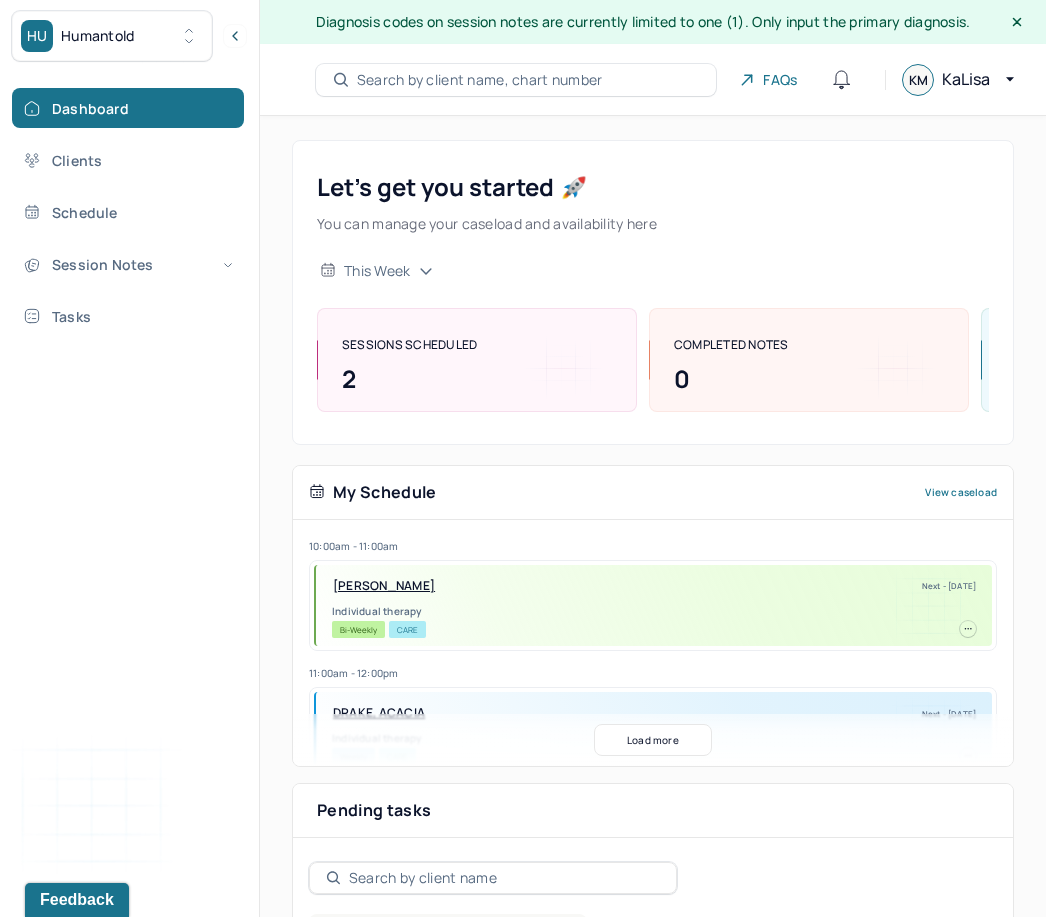 click on "Dashboard" at bounding box center [128, 108] 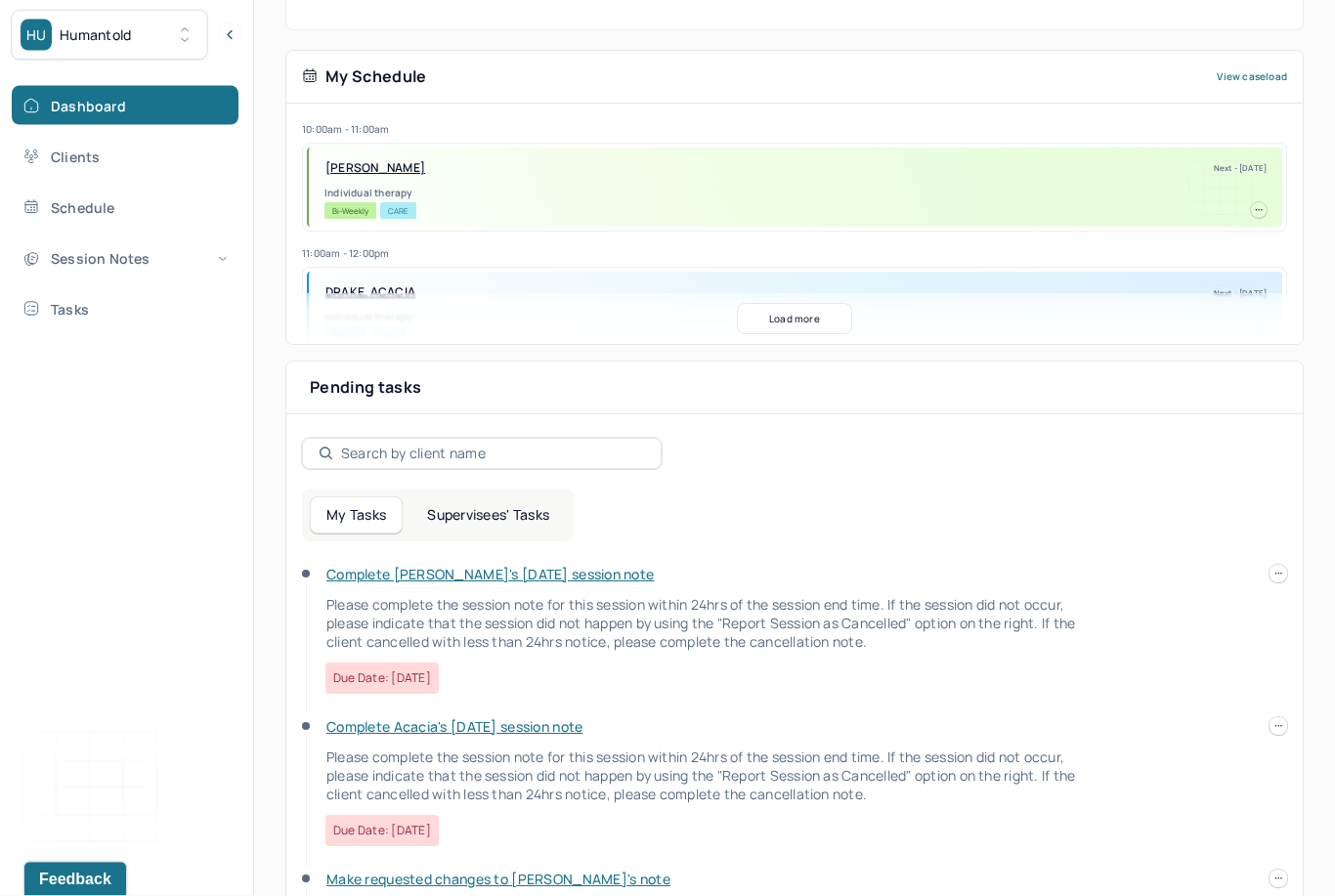 scroll, scrollTop: 542, scrollLeft: 0, axis: vertical 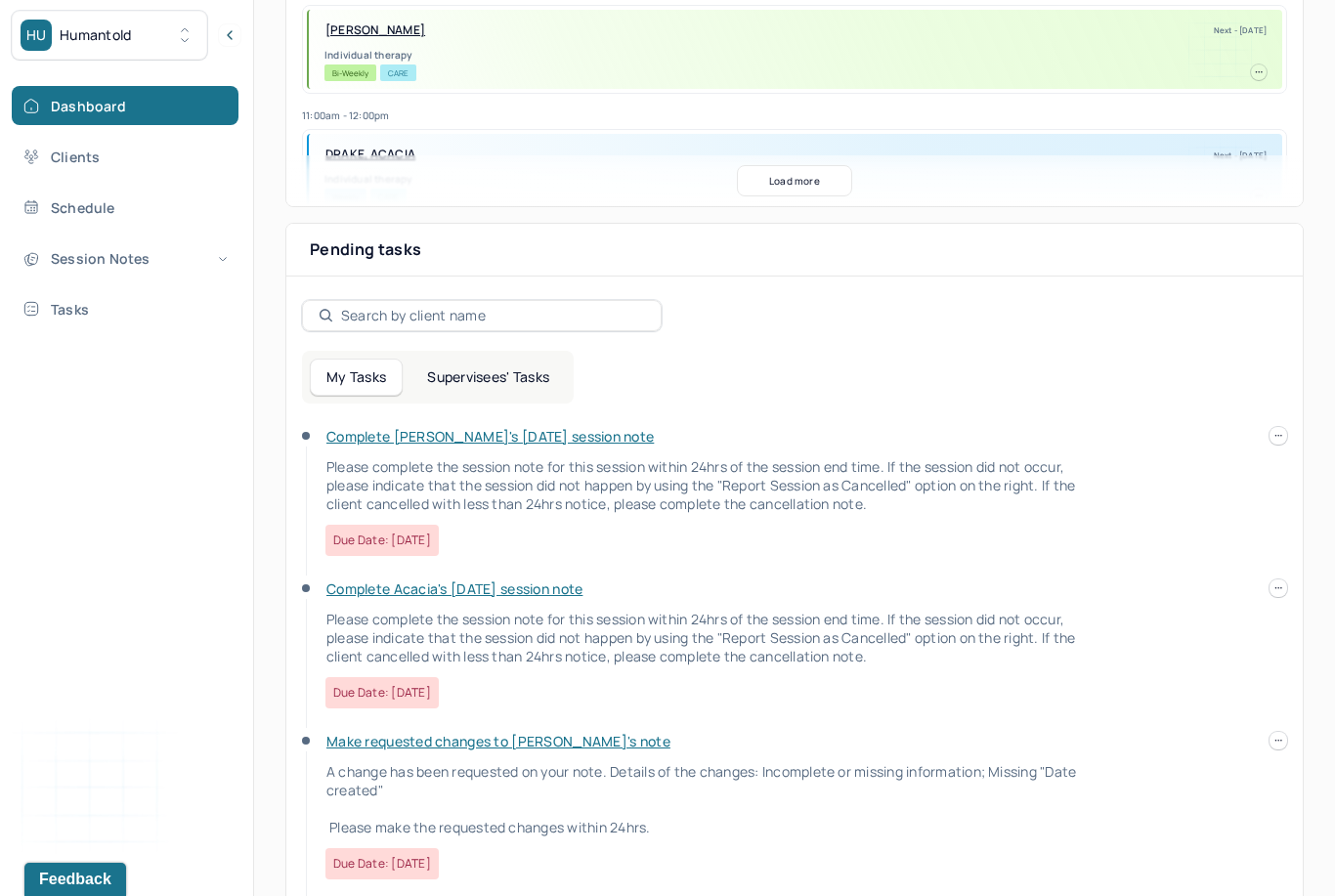 click on "Make requested changes to [PERSON_NAME]'s note" at bounding box center [498, 741] 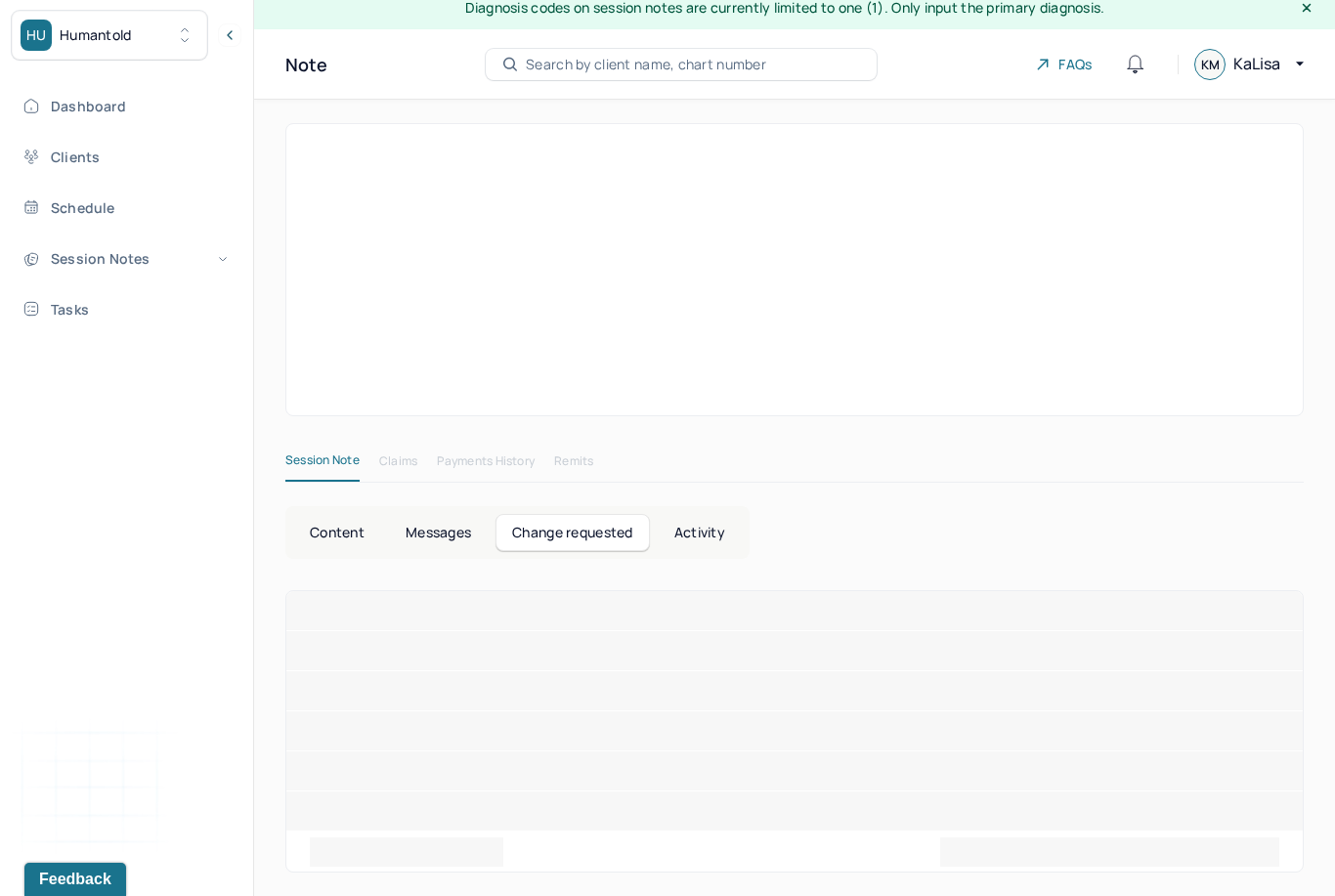 scroll, scrollTop: 0, scrollLeft: 0, axis: both 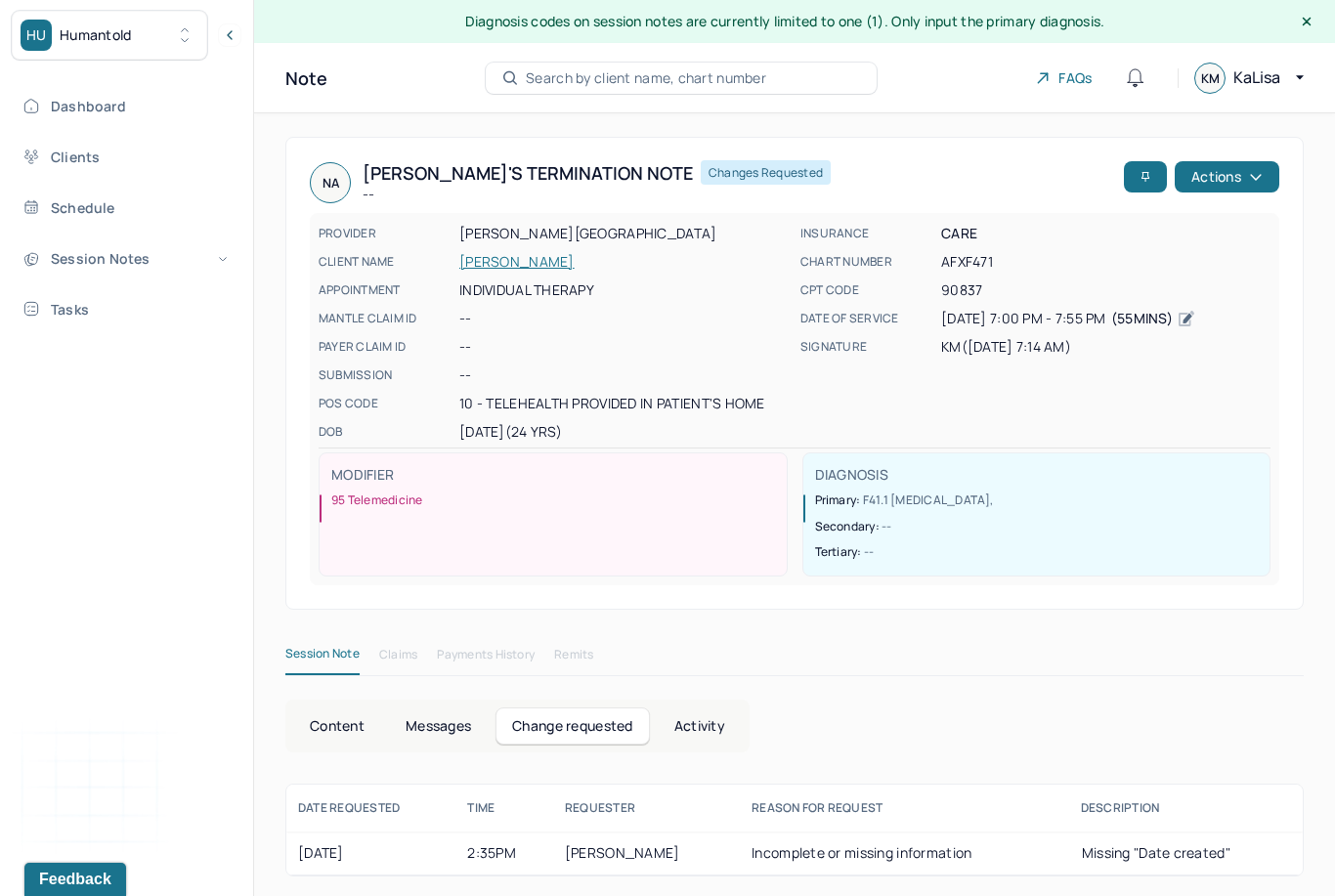 click on "Incomplete or missing information" at bounding box center [904, 853] 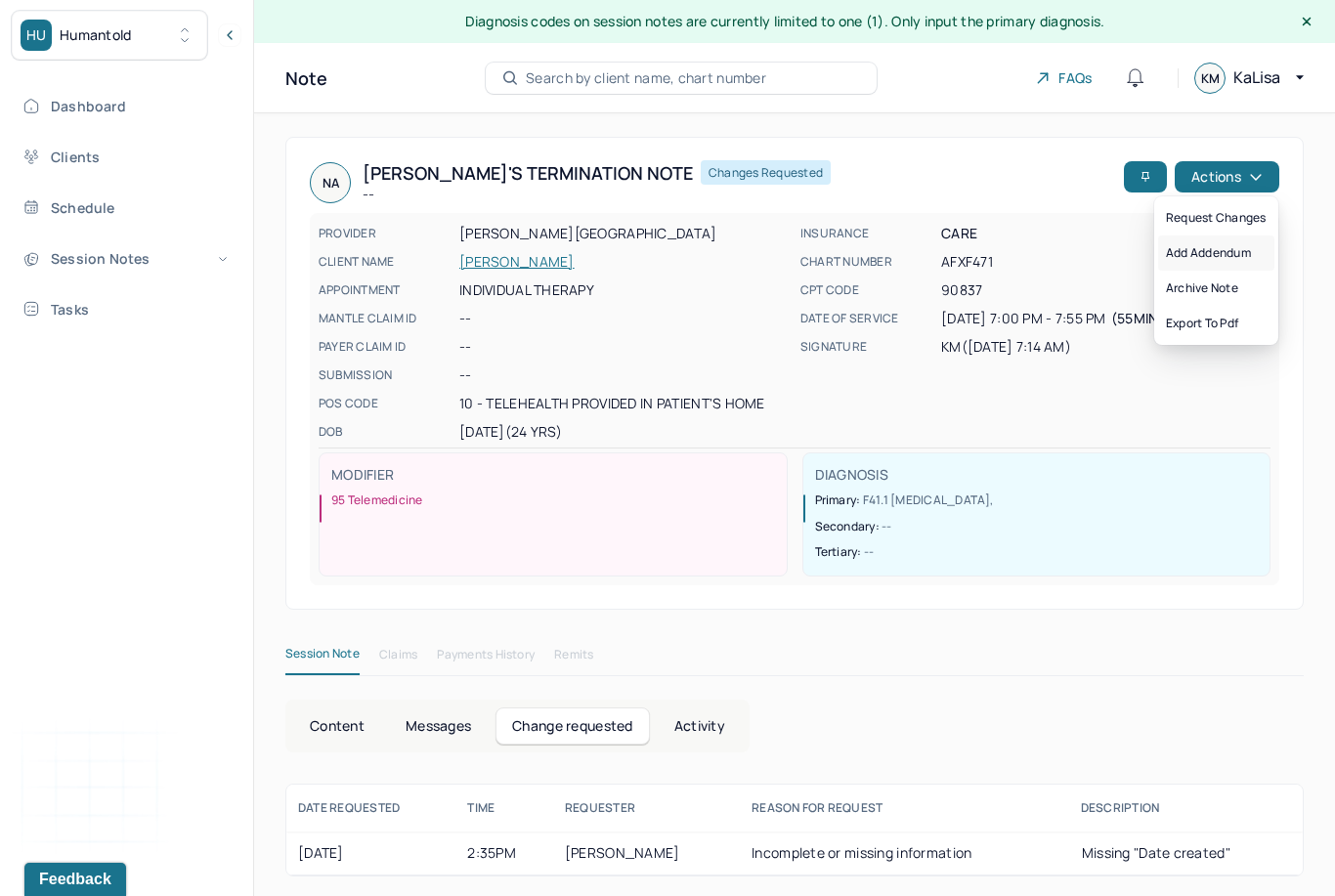 click on "Add addendum" at bounding box center [1216, 253] 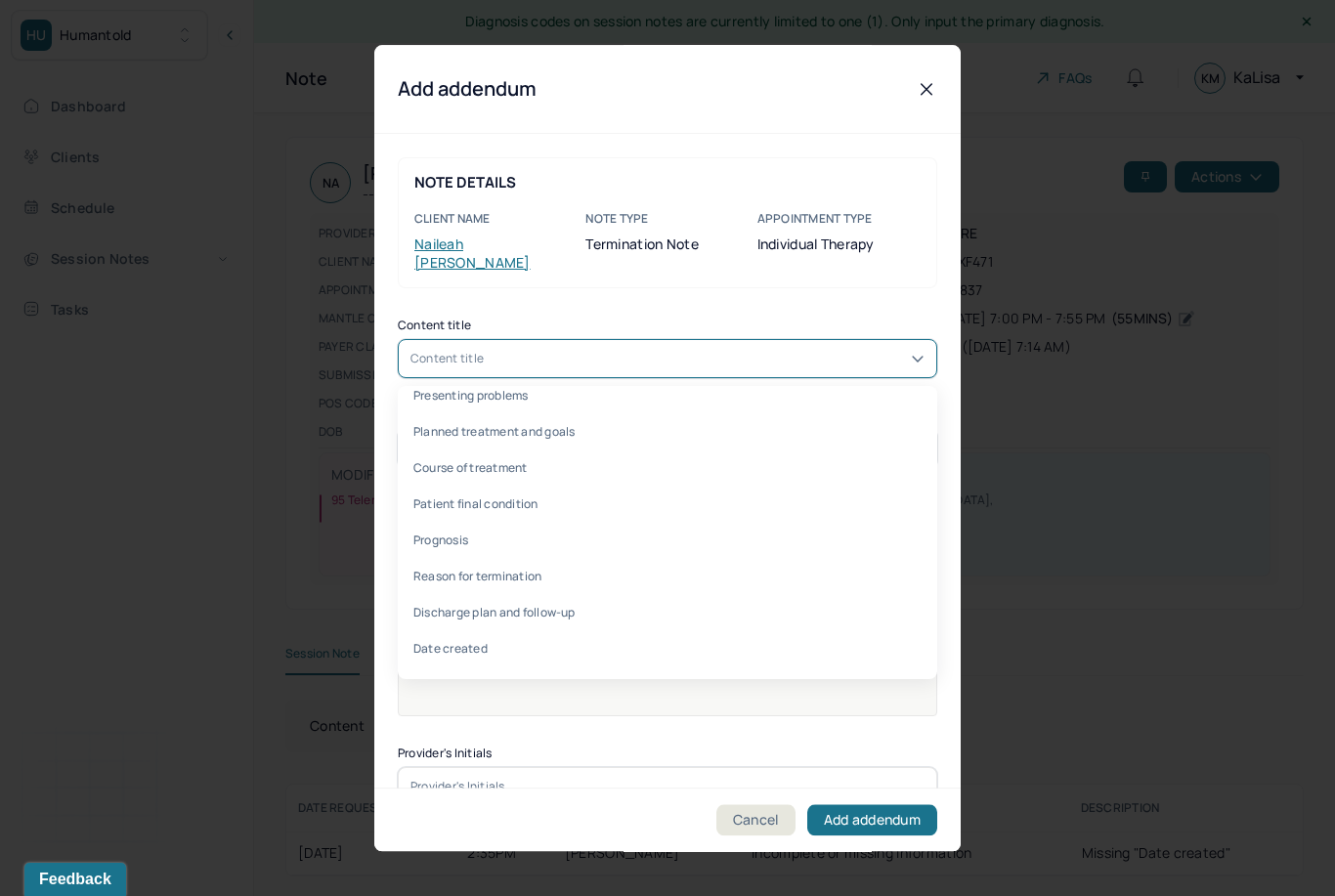 scroll, scrollTop: 491, scrollLeft: 0, axis: vertical 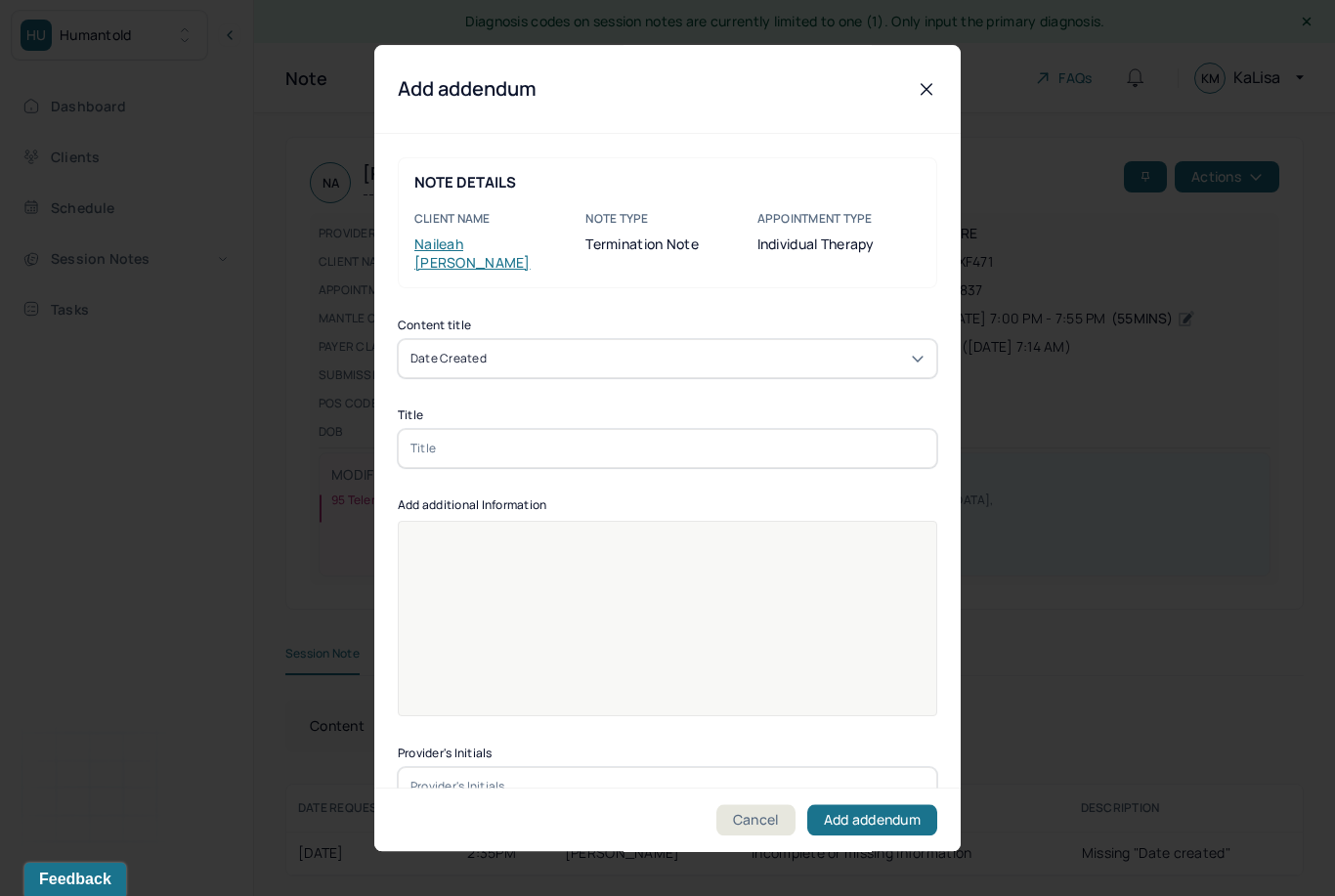 click at bounding box center (668, 448) 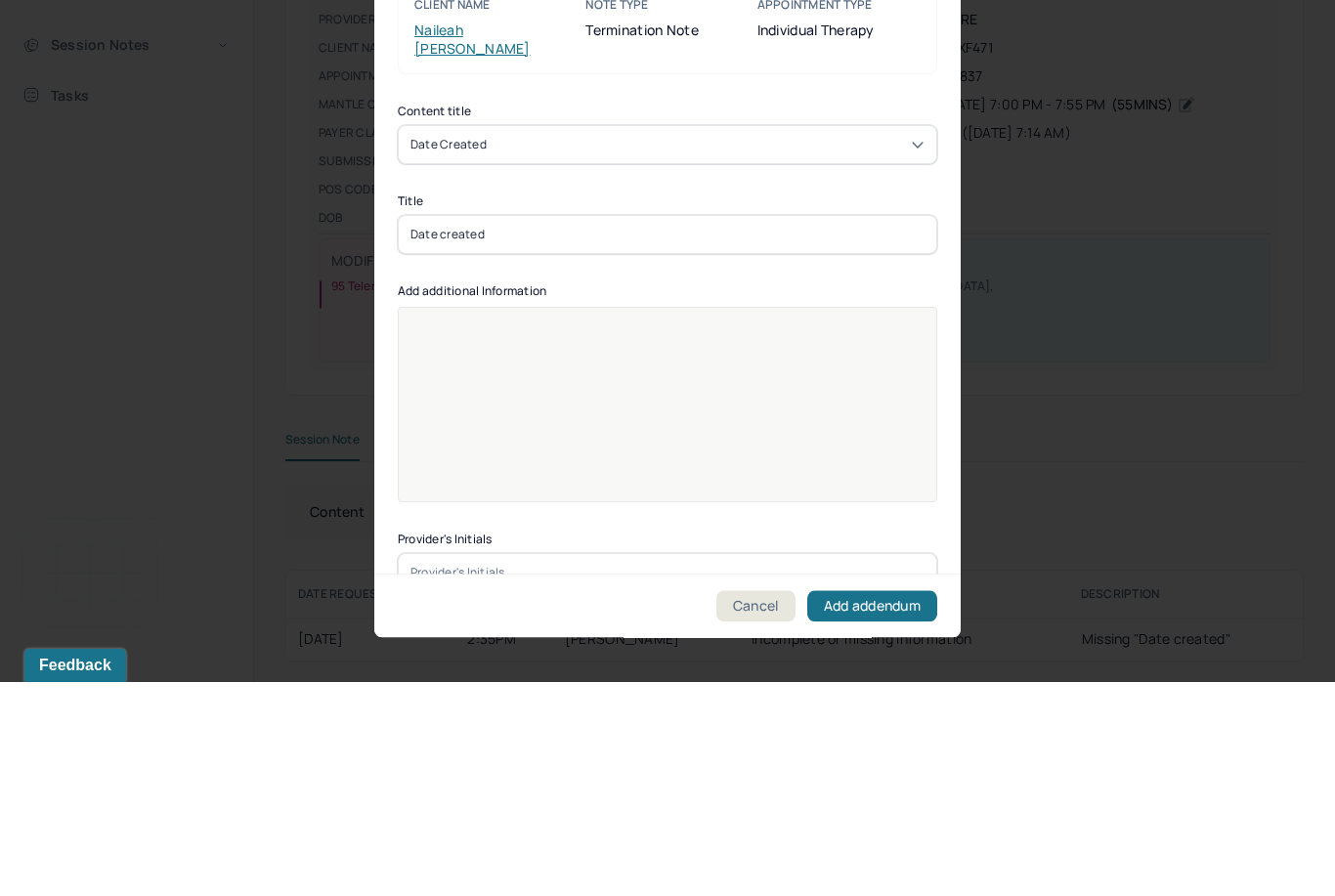 type on "Date created" 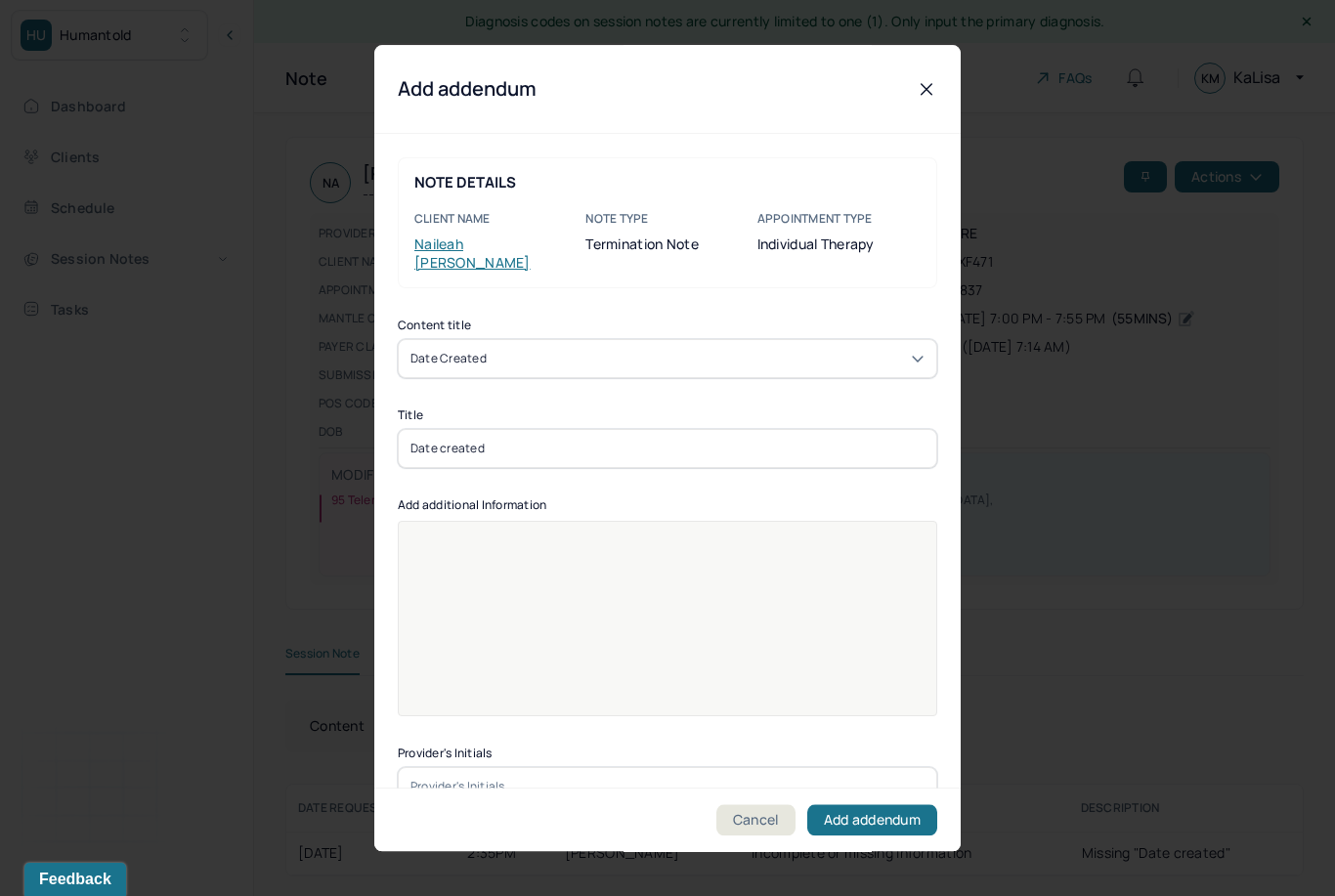 click at bounding box center (668, 631) 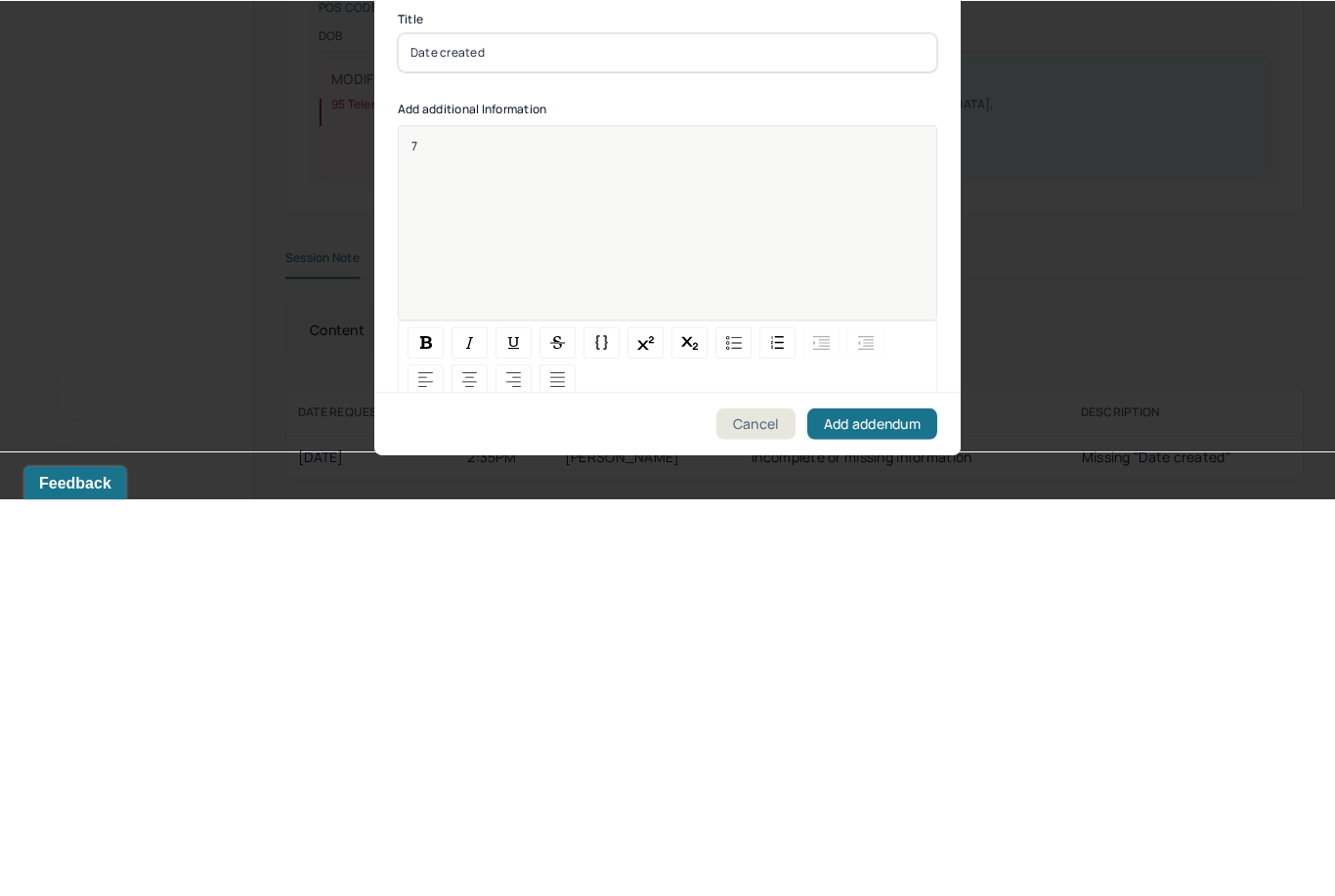 type 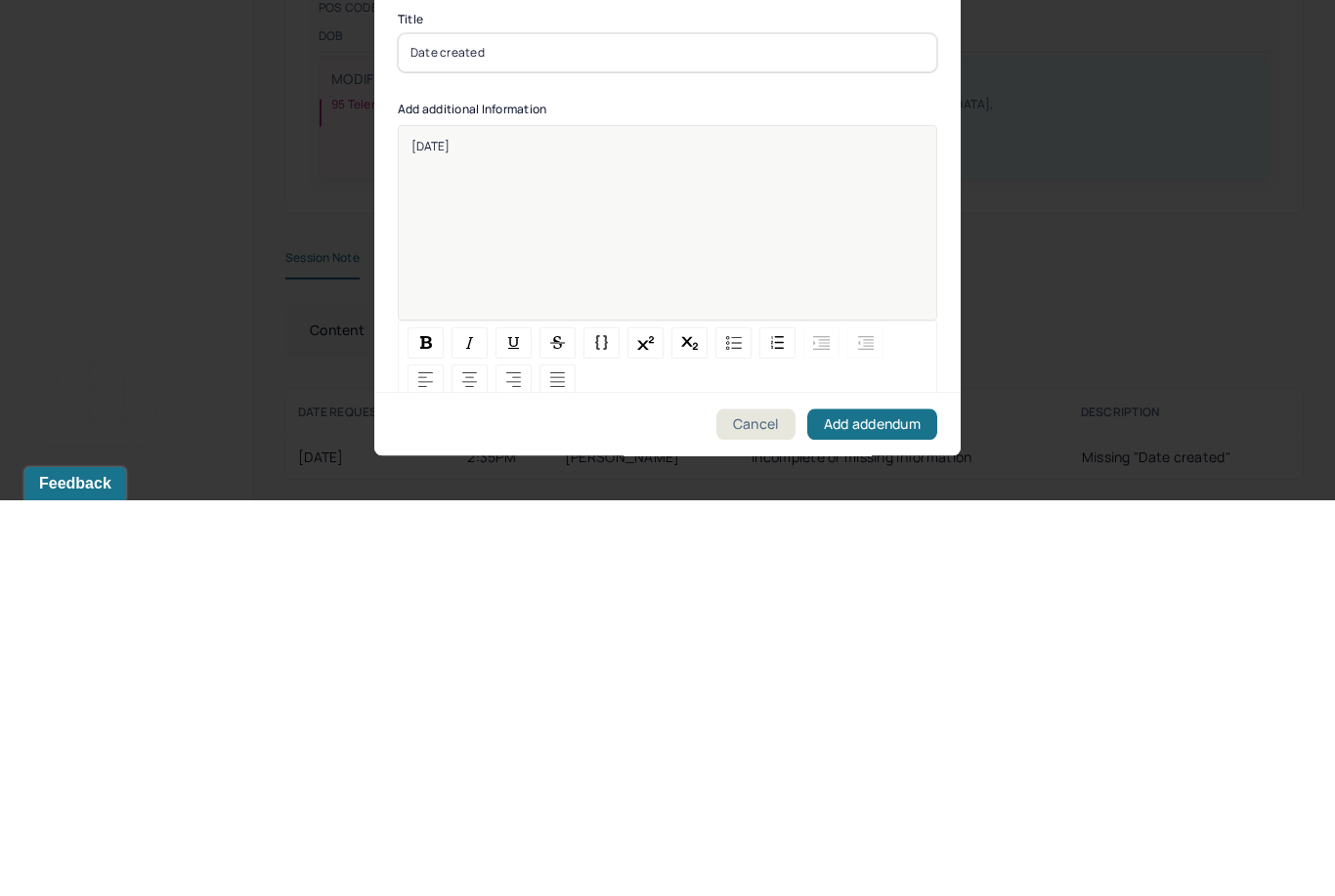 click on "[DATE]" at bounding box center (430, 541) 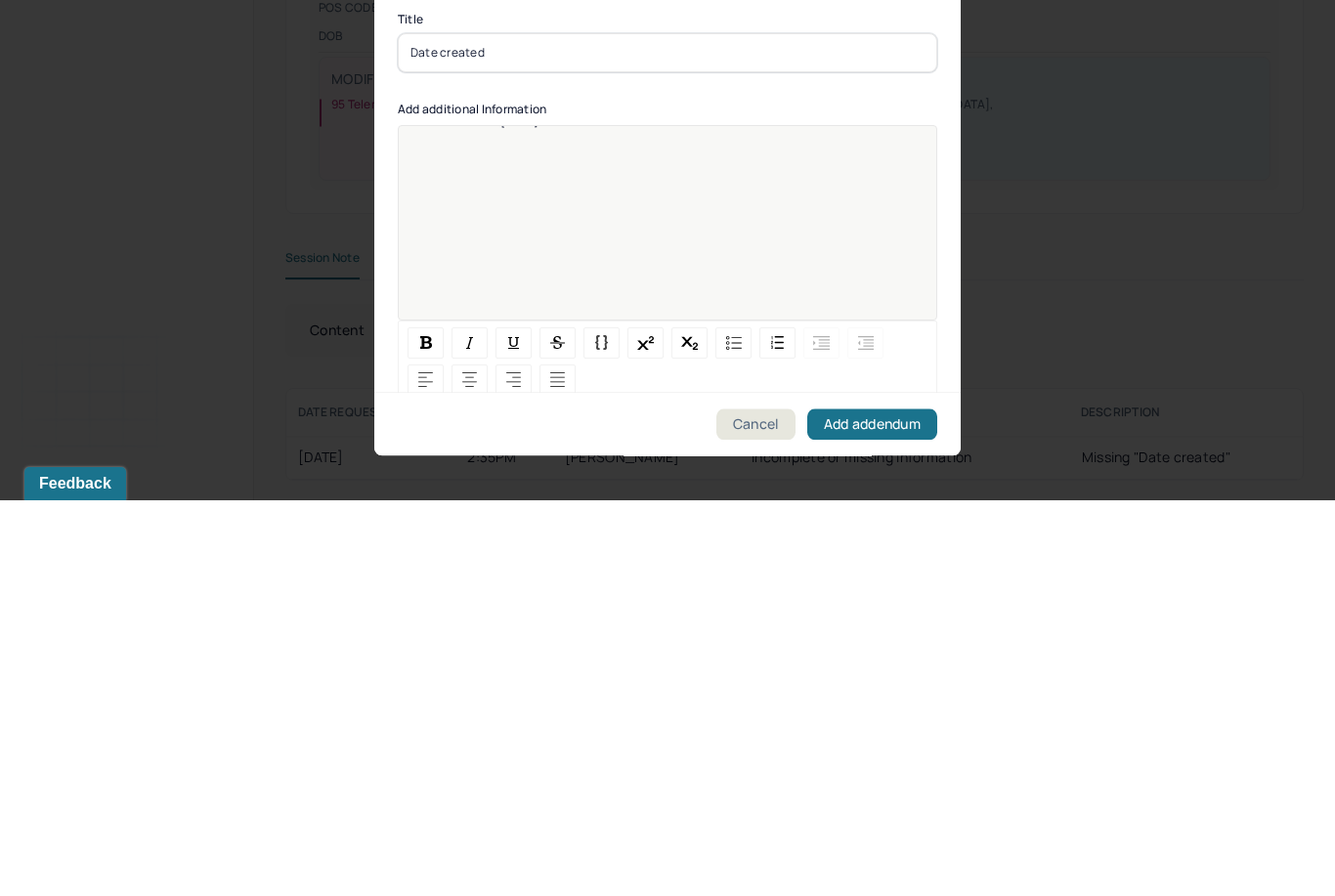 scroll, scrollTop: 24, scrollLeft: 0, axis: vertical 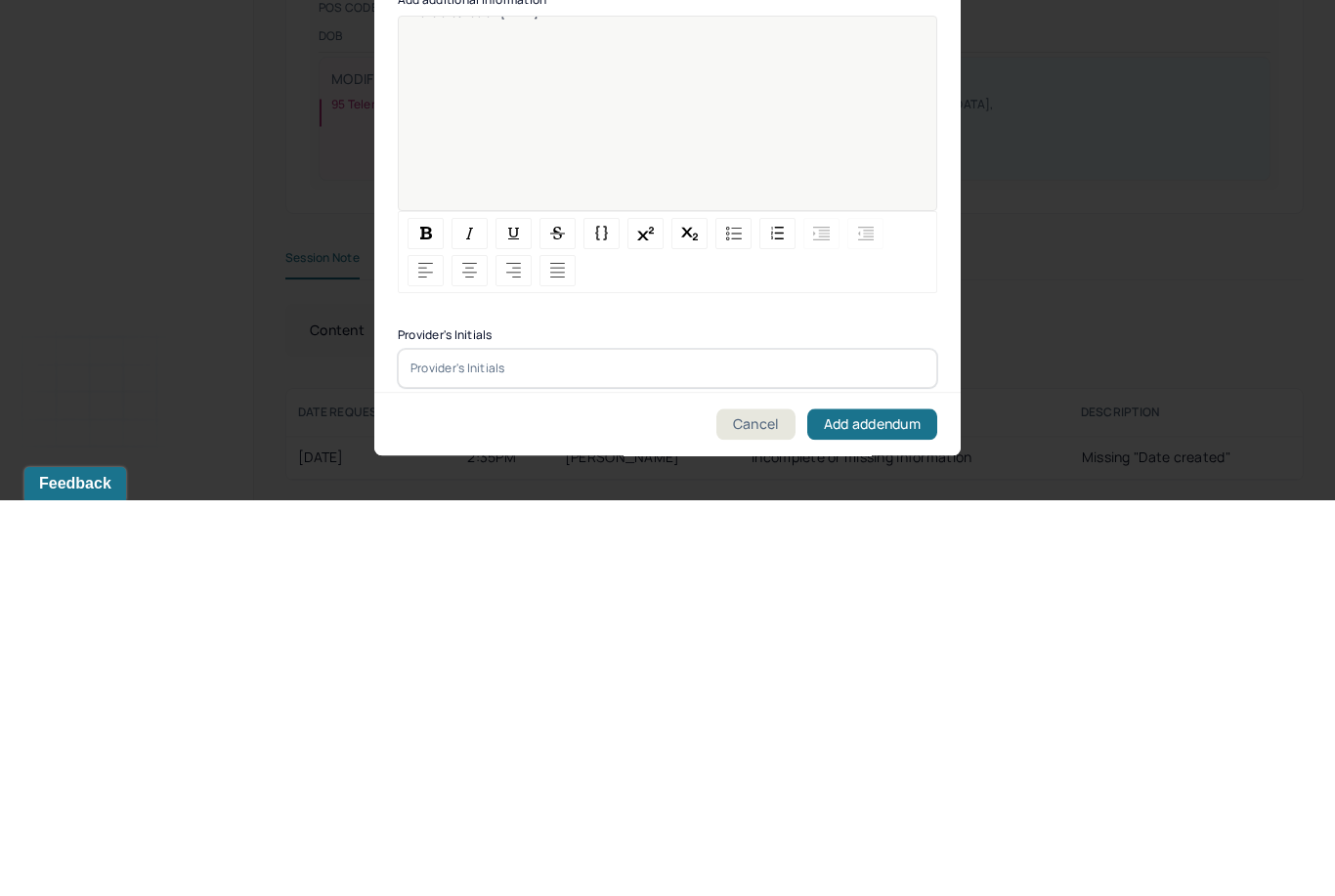 click at bounding box center [668, 764] 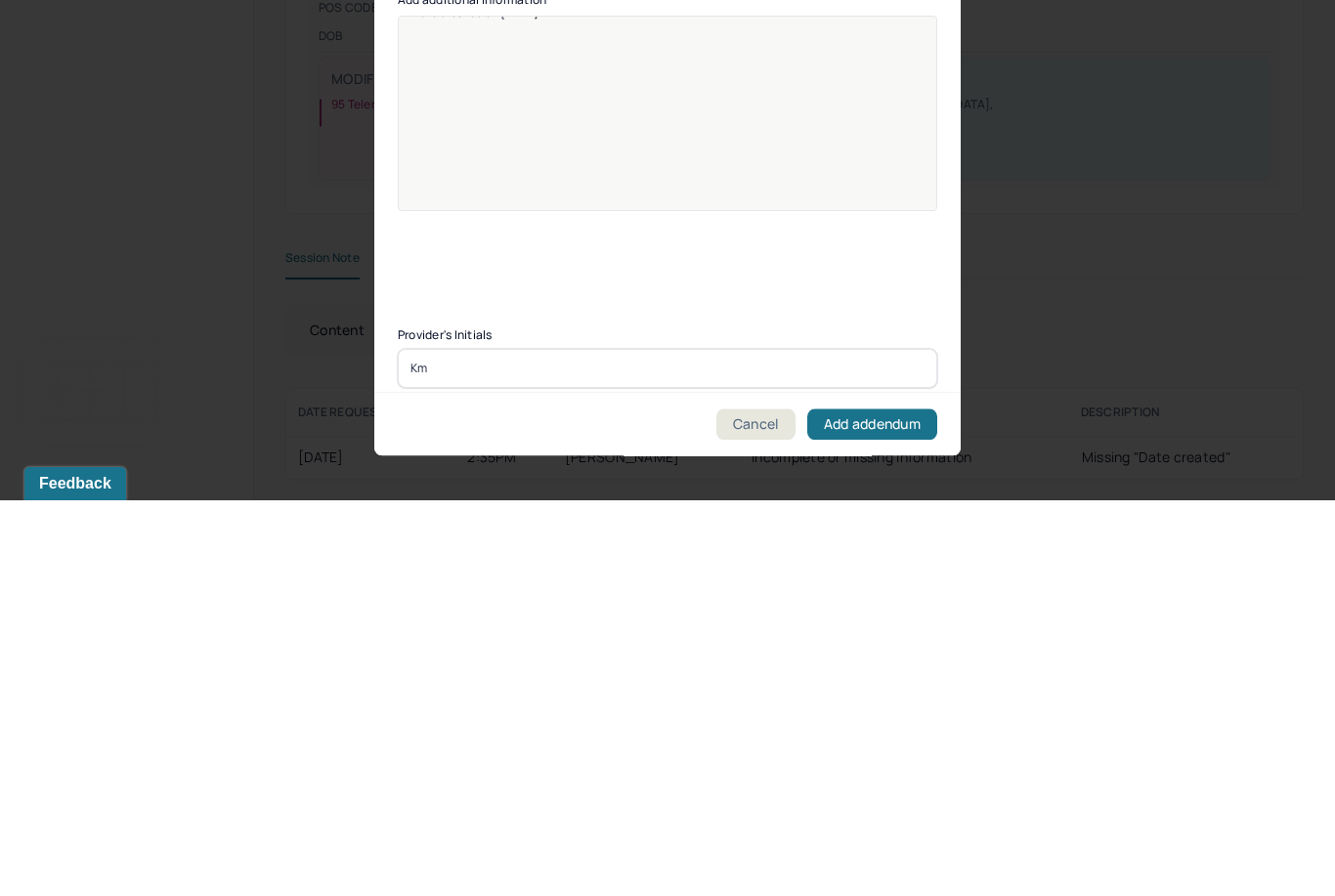 type on "Km" 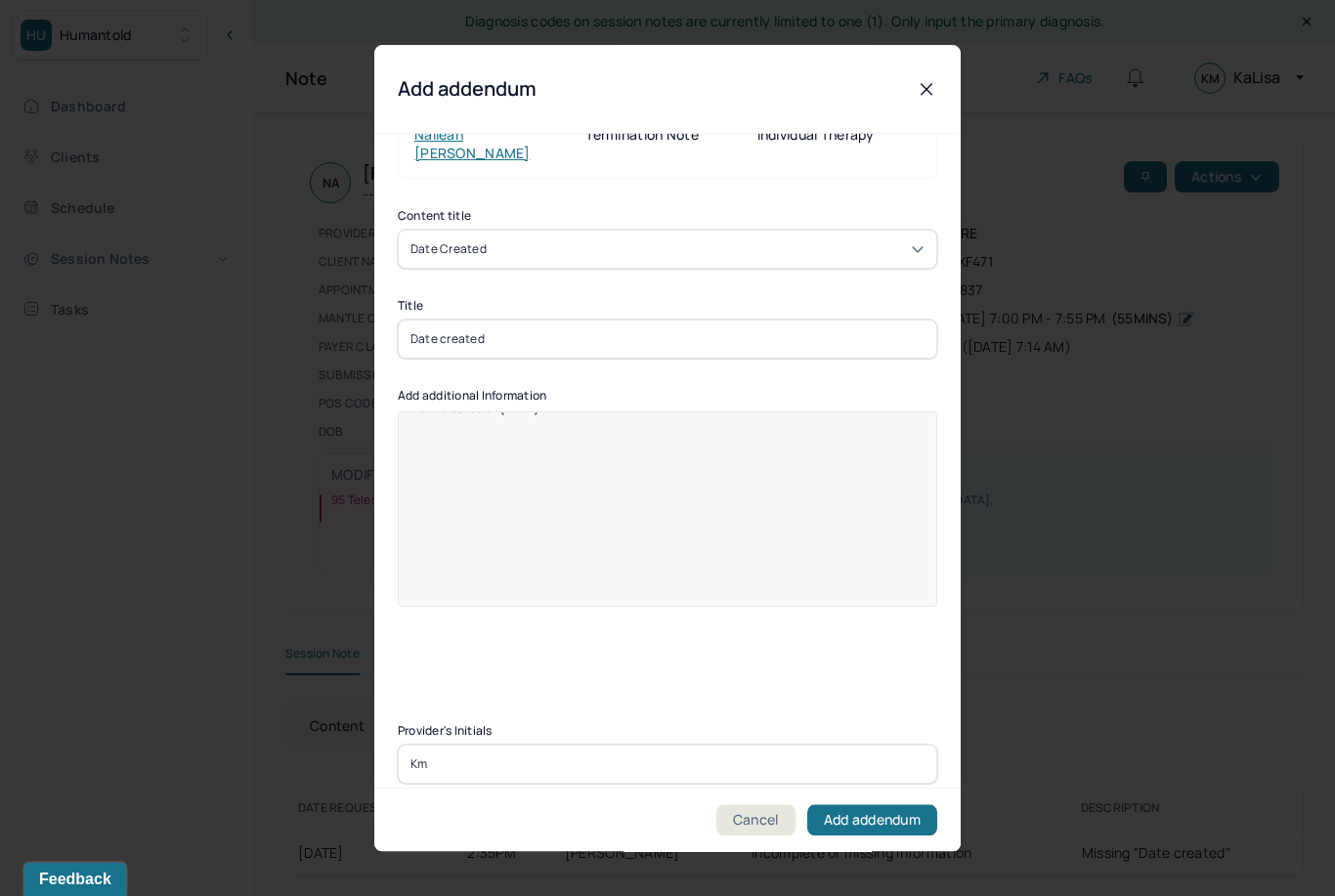 scroll, scrollTop: 53, scrollLeft: 0, axis: vertical 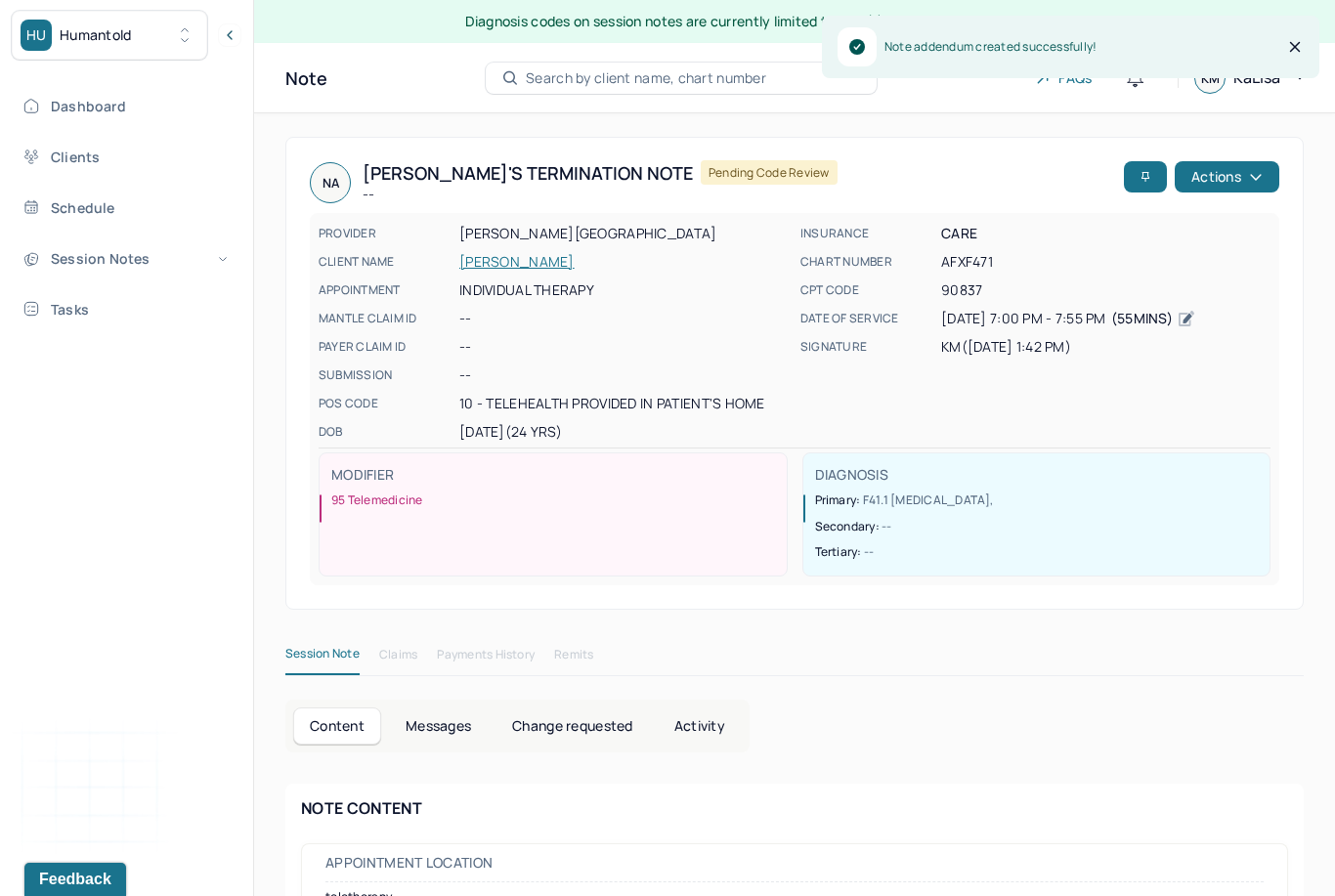 click on "Dashboard" at bounding box center [125, 106] 